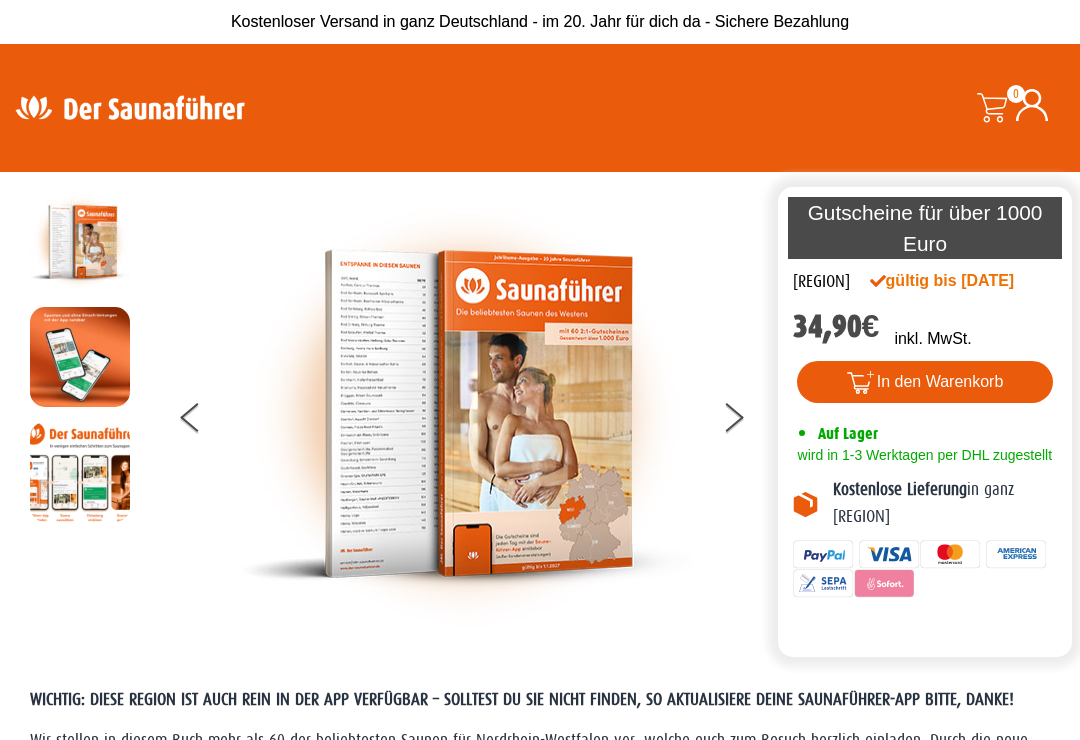 scroll, scrollTop: 0, scrollLeft: 0, axis: both 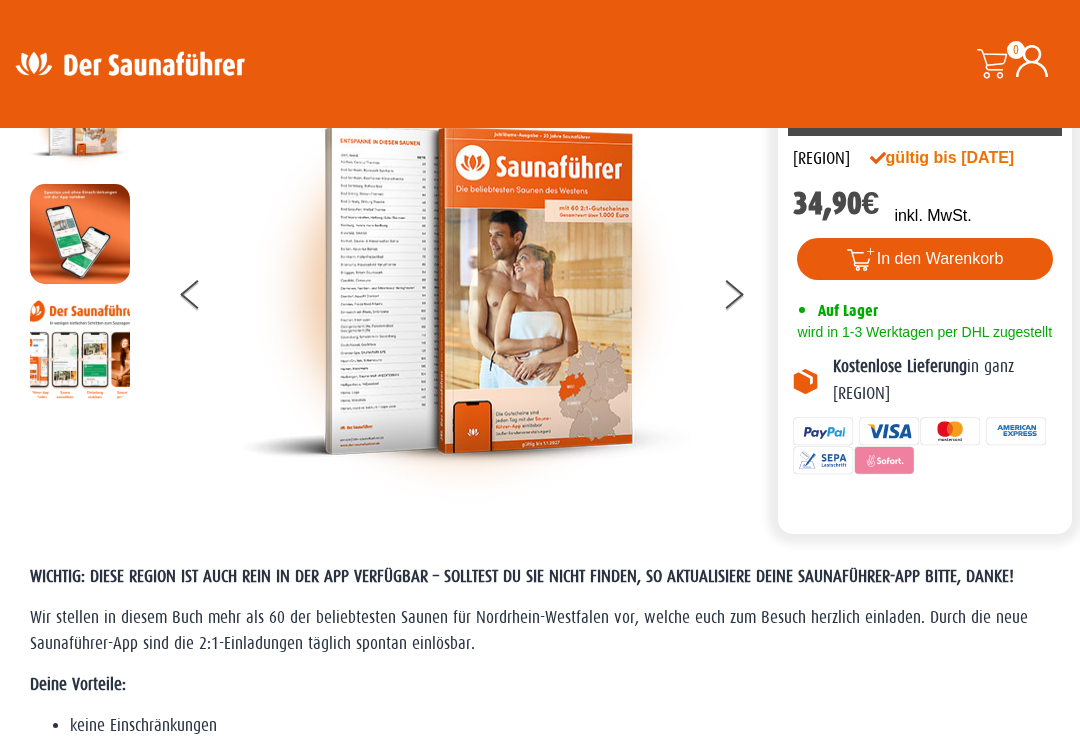click at bounding box center (466, 291) 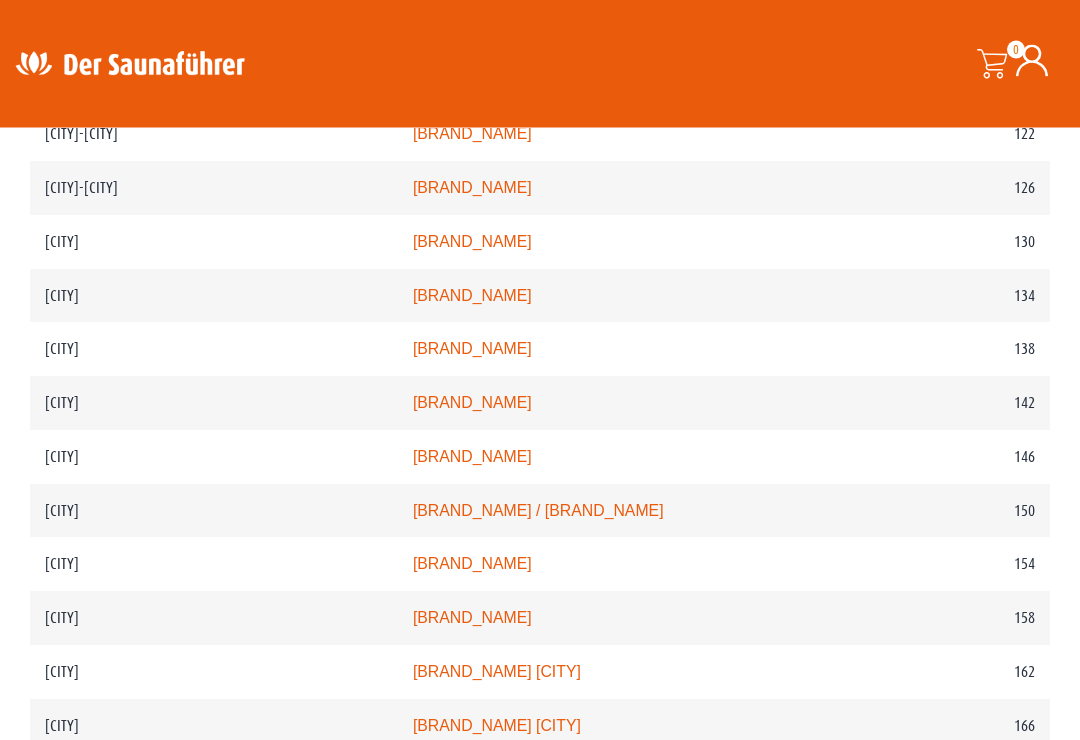 scroll, scrollTop: 2477, scrollLeft: 0, axis: vertical 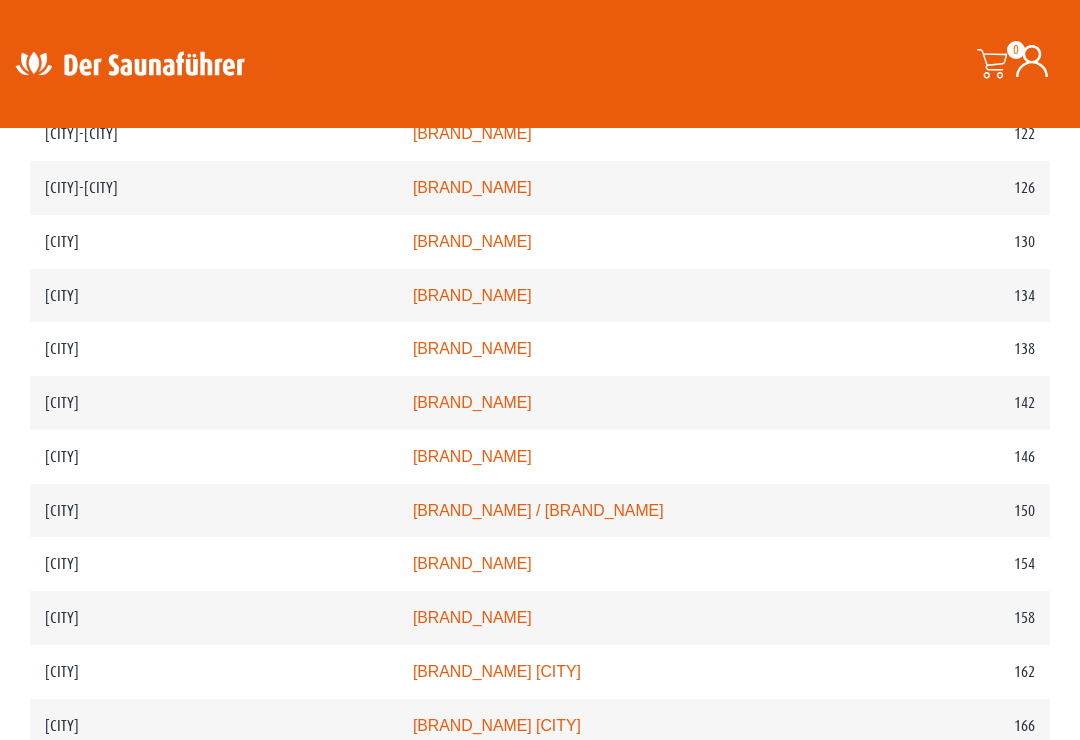 click on "Sauna-Welt »MEDITERRAN«" at bounding box center [472, 295] 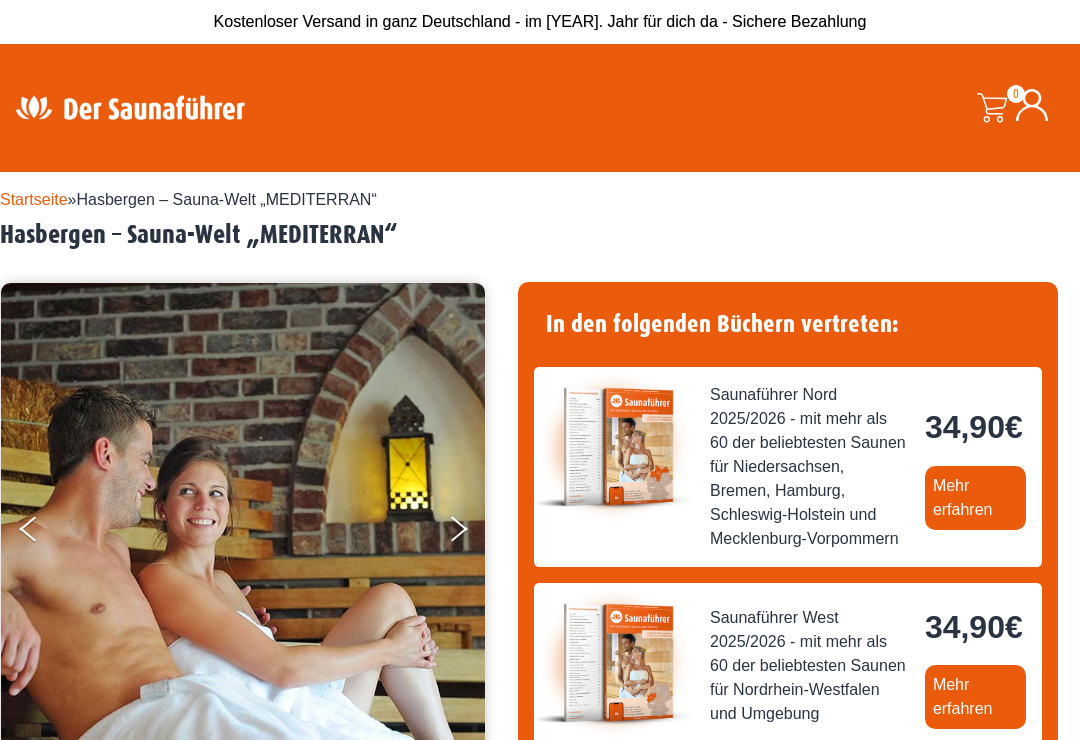 scroll, scrollTop: 0, scrollLeft: 0, axis: both 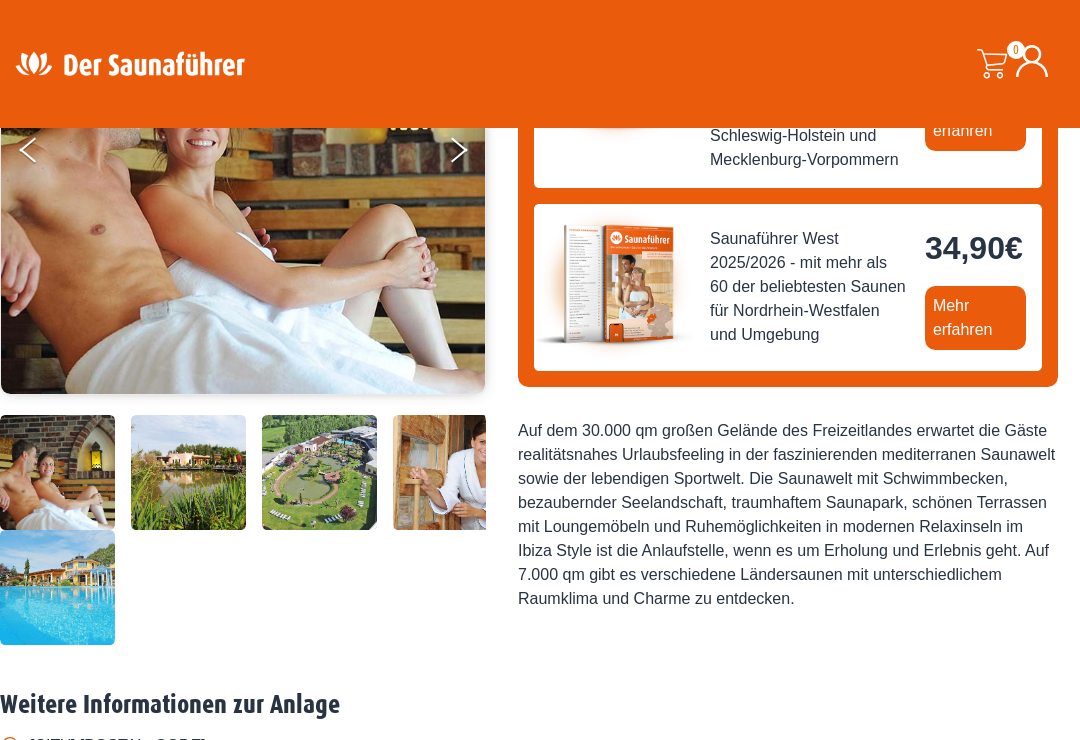 click on "Mehr erfahren" at bounding box center (975, 318) 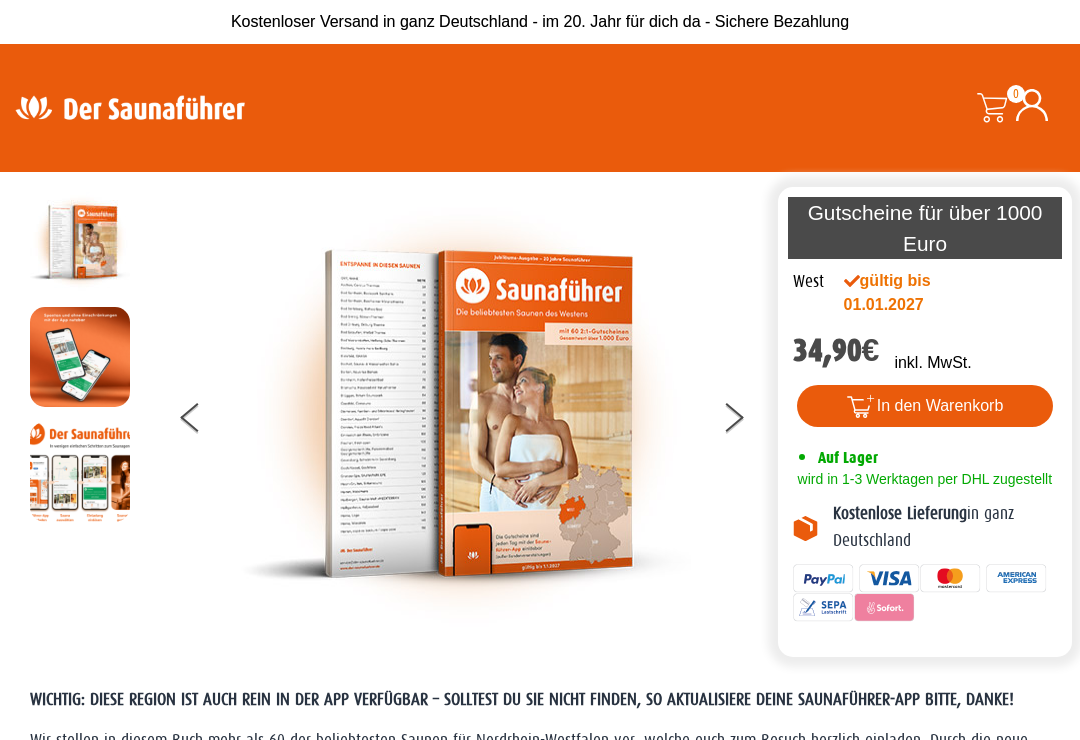 scroll, scrollTop: 0, scrollLeft: 0, axis: both 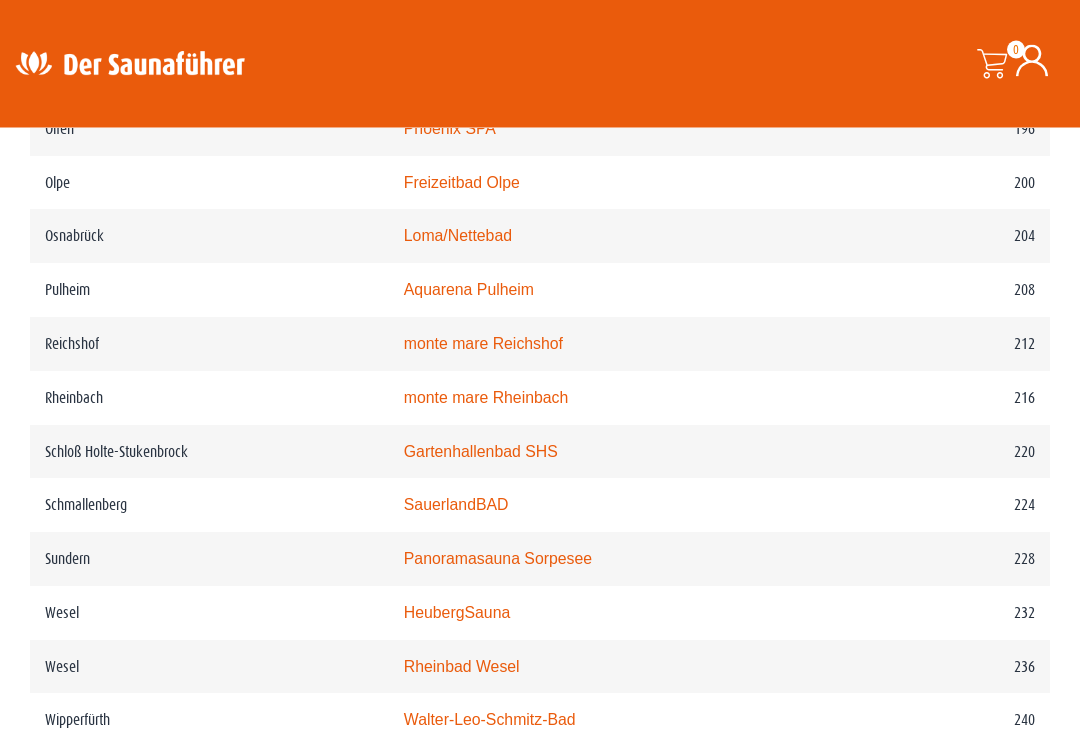 click on "Loma/Nettebad" at bounding box center [458, 236] 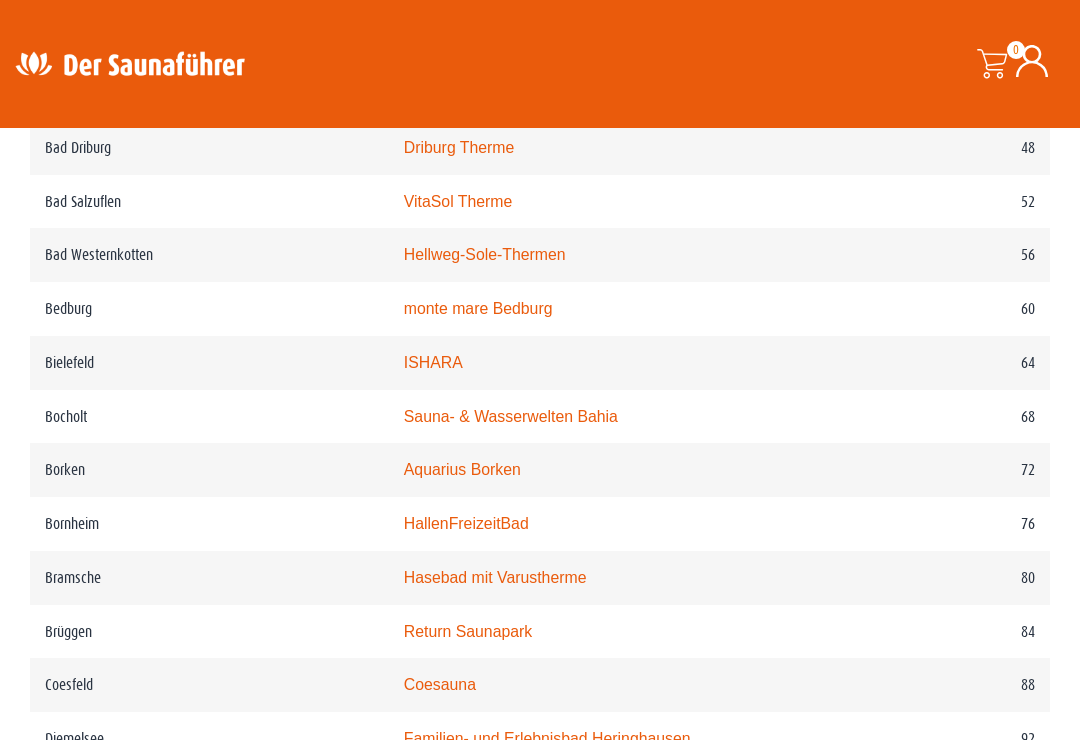 scroll, scrollTop: 1440, scrollLeft: 0, axis: vertical 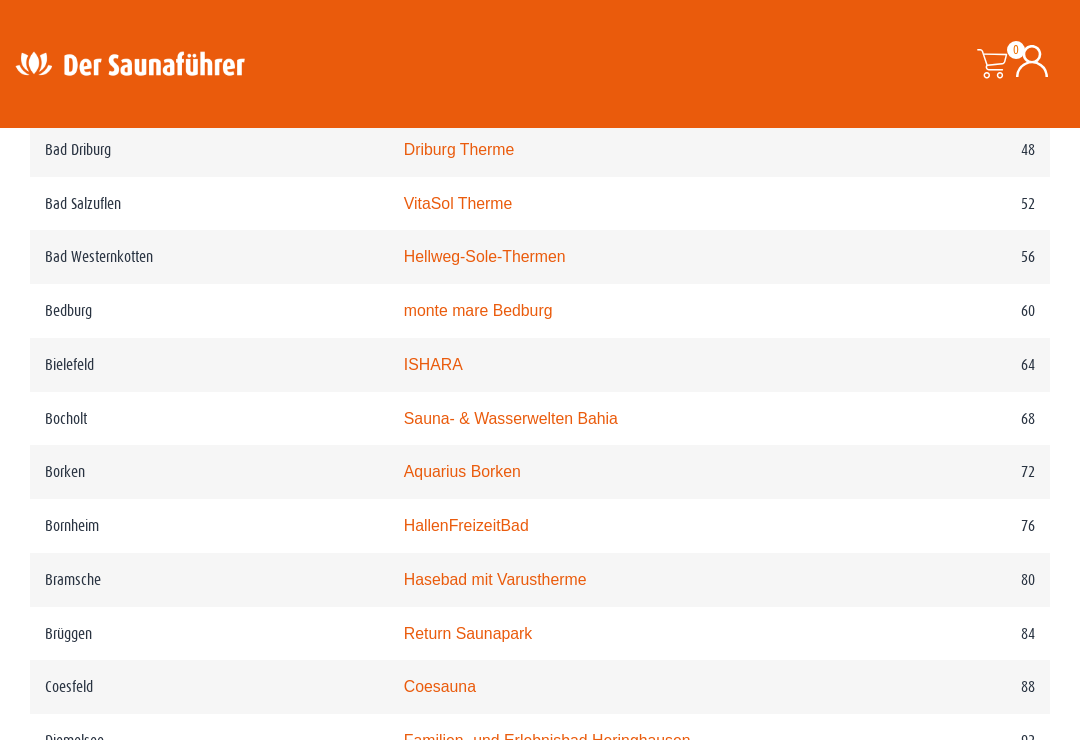 click on "Bad Salzuflen" at bounding box center (209, 204) 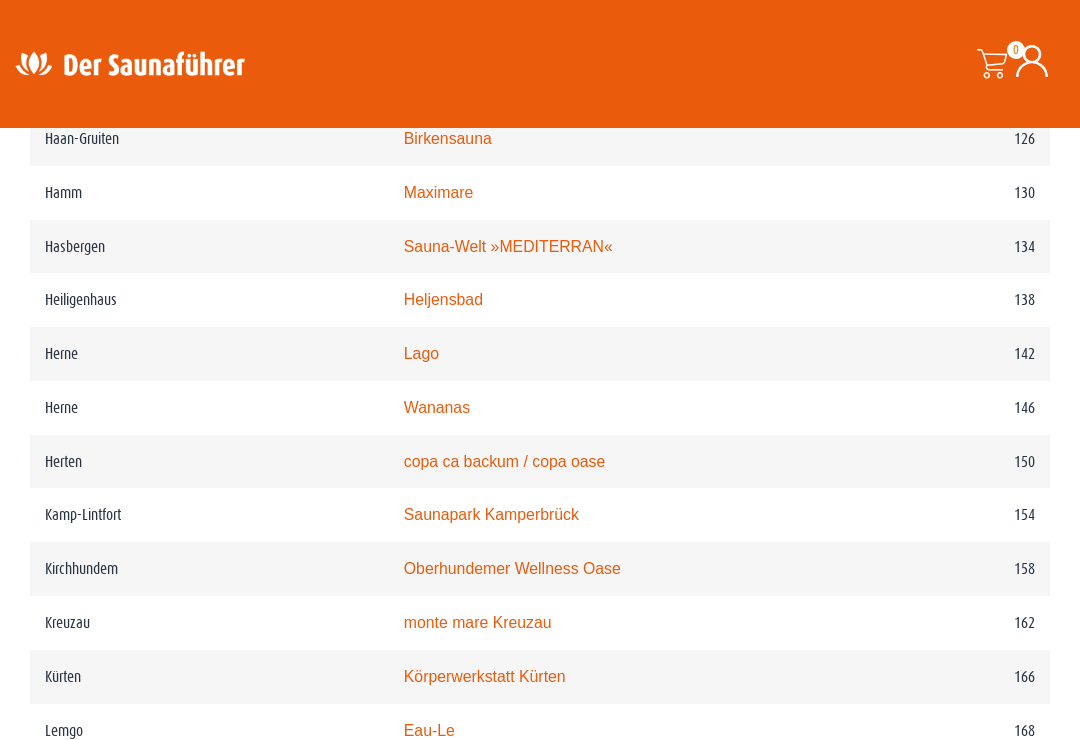 scroll, scrollTop: 2544, scrollLeft: 0, axis: vertical 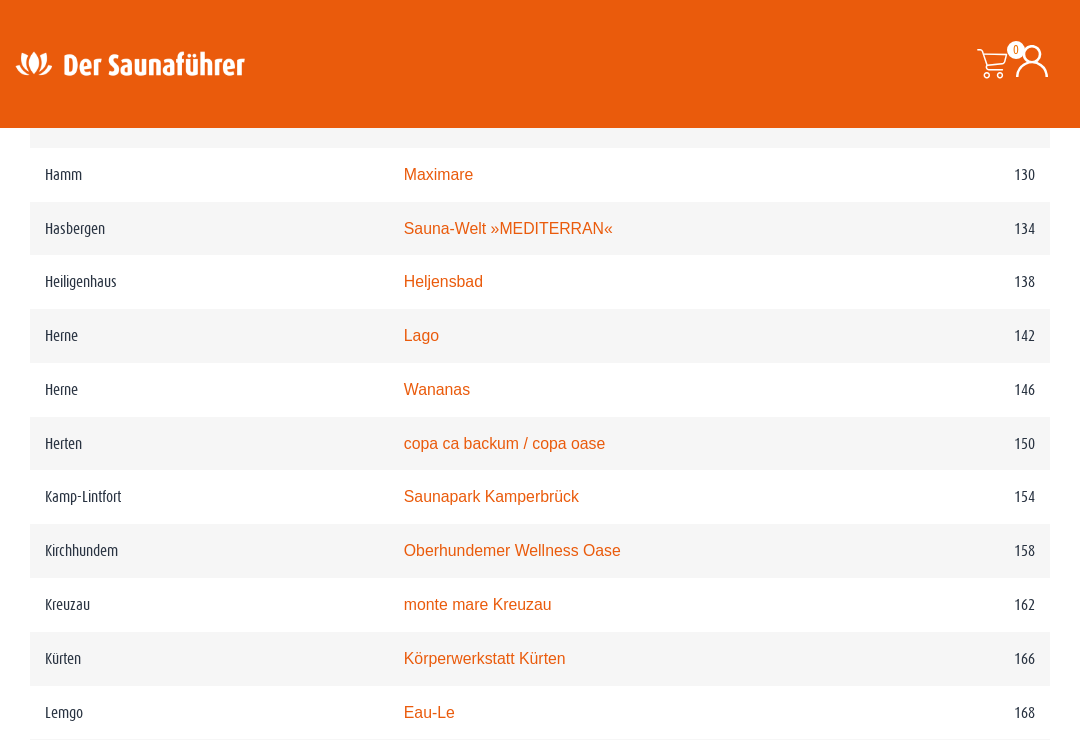 click on "[CITY]" at bounding box center [209, 229] 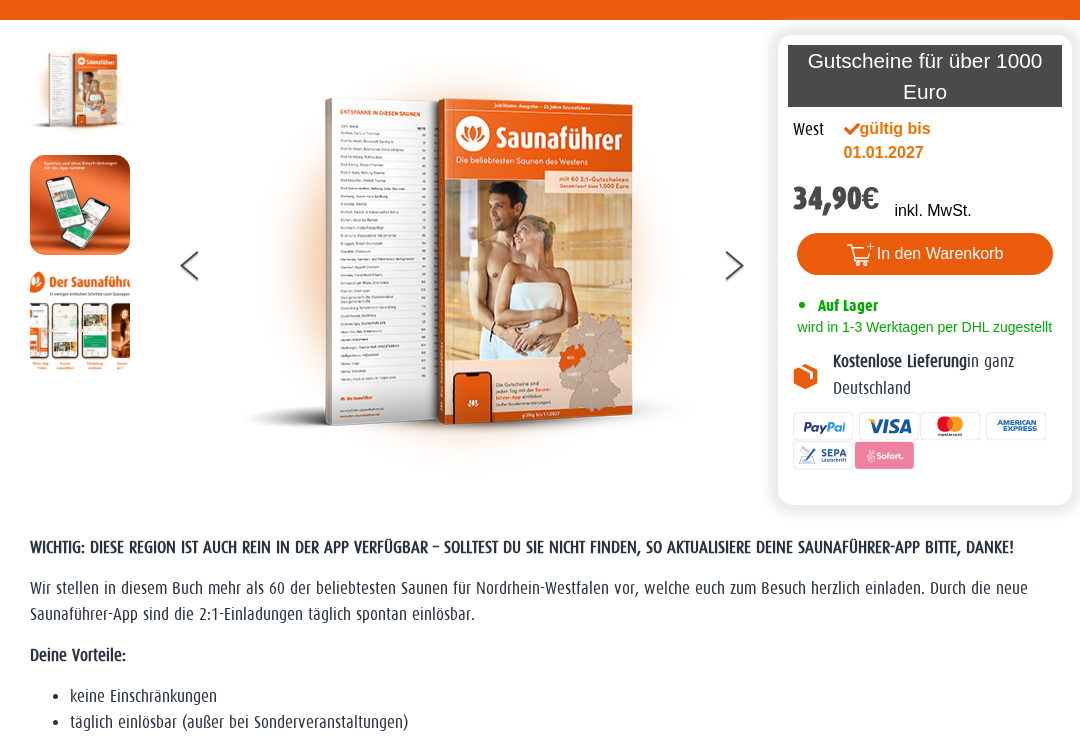 scroll, scrollTop: 0, scrollLeft: 0, axis: both 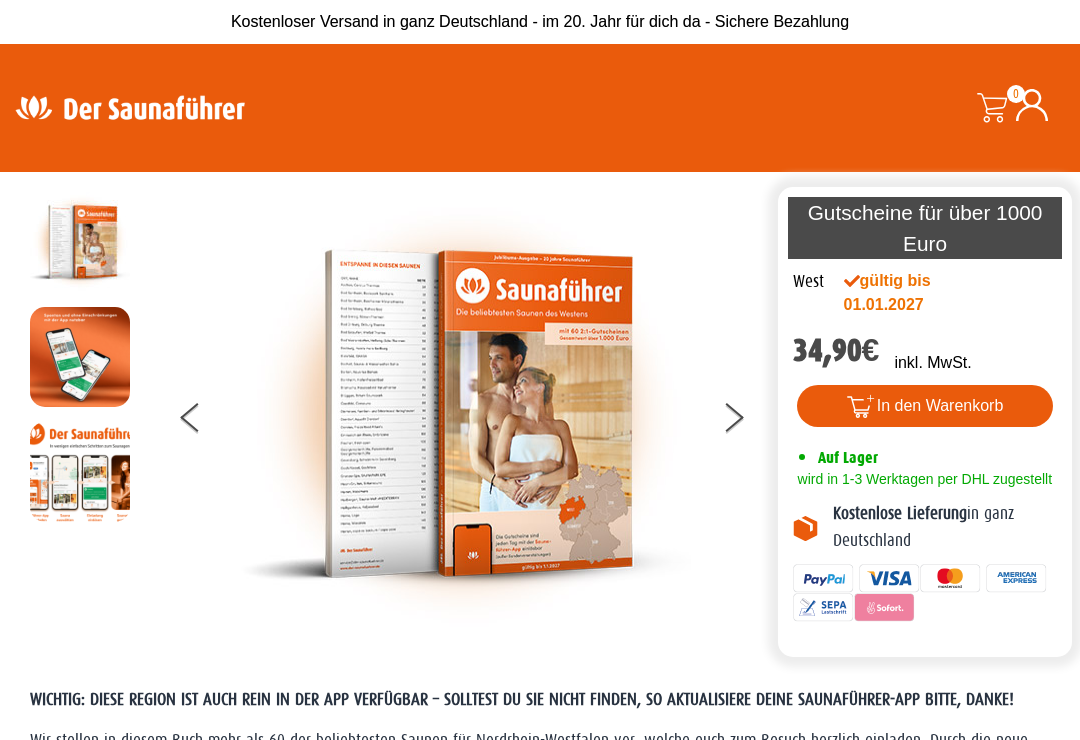 click at bounding box center [746, 421] 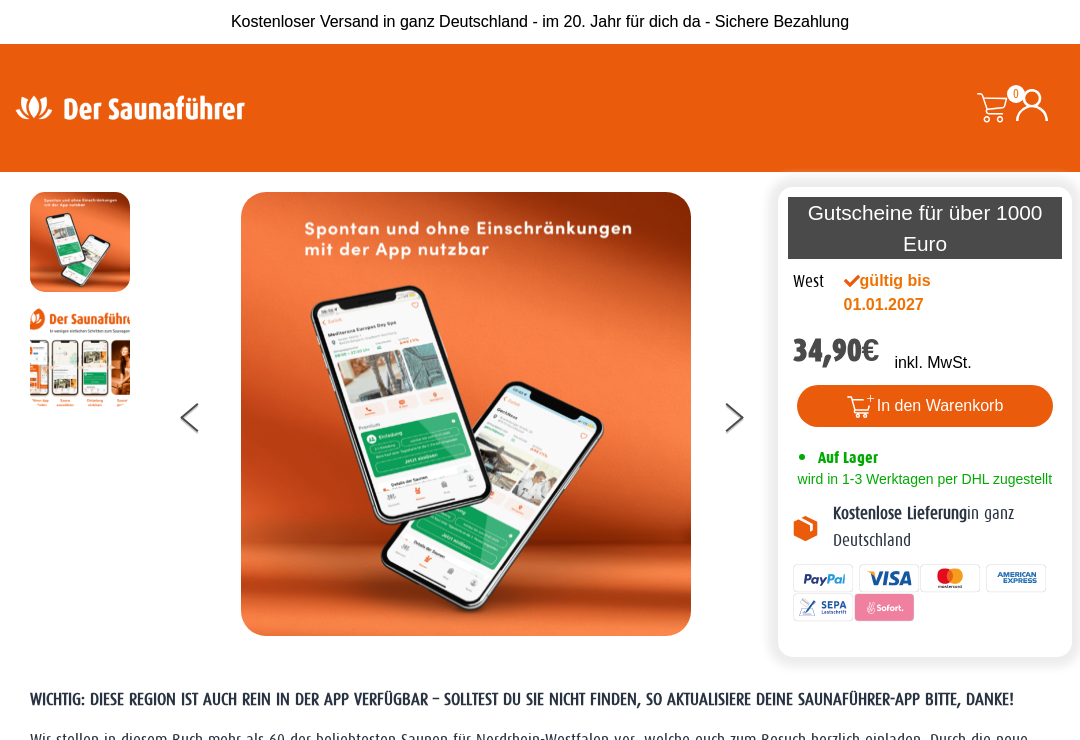 click at bounding box center (746, 421) 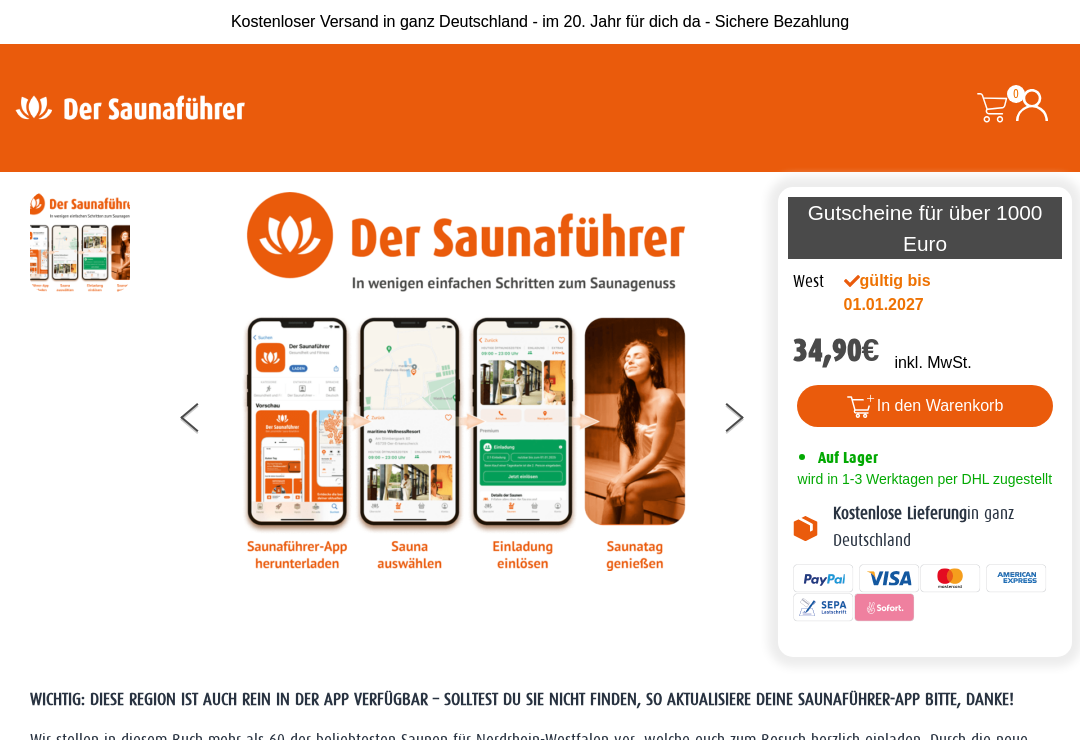 click at bounding box center (746, 421) 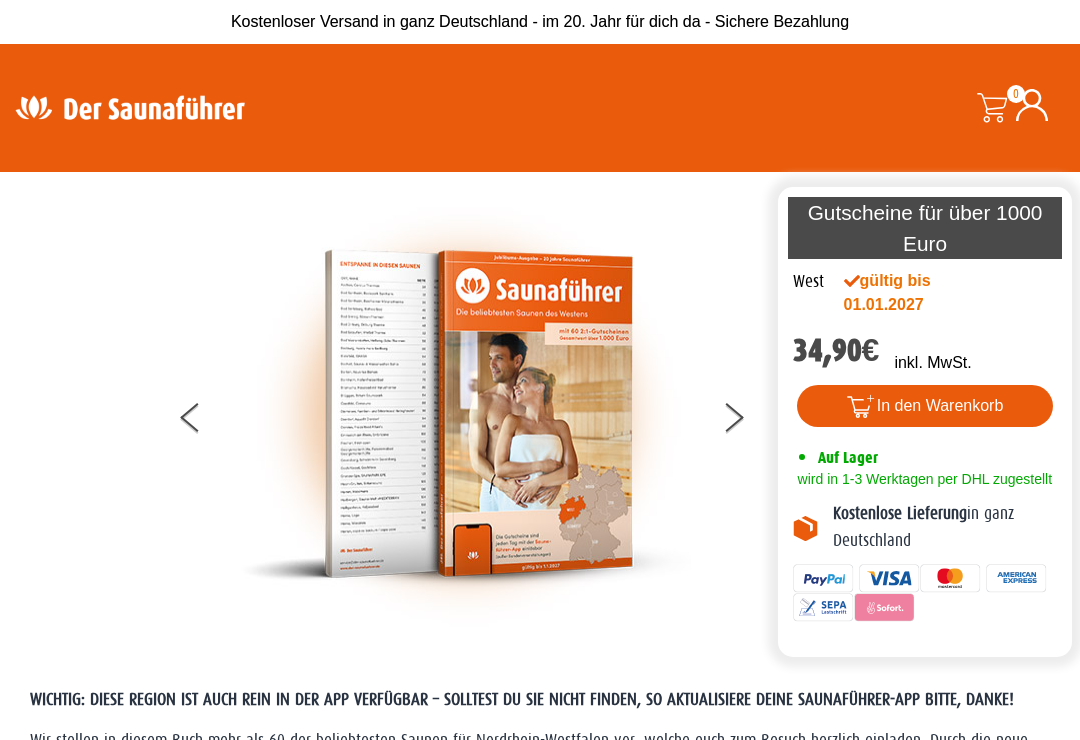 click at bounding box center [746, 421] 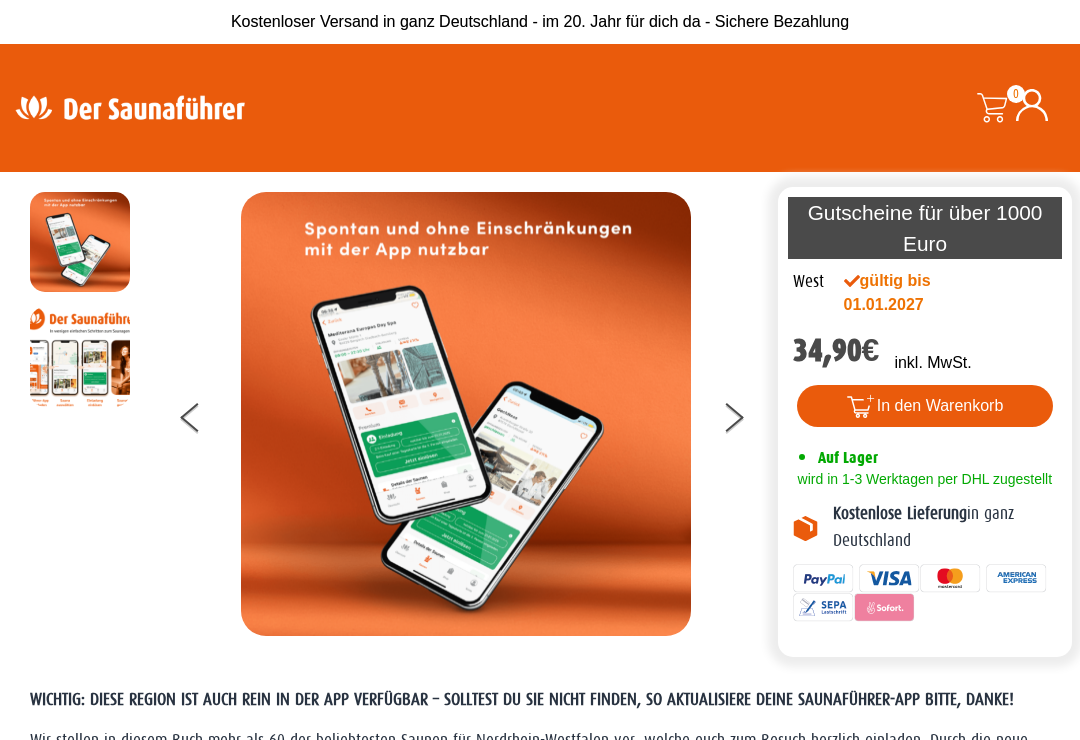 click at bounding box center (735, 411) 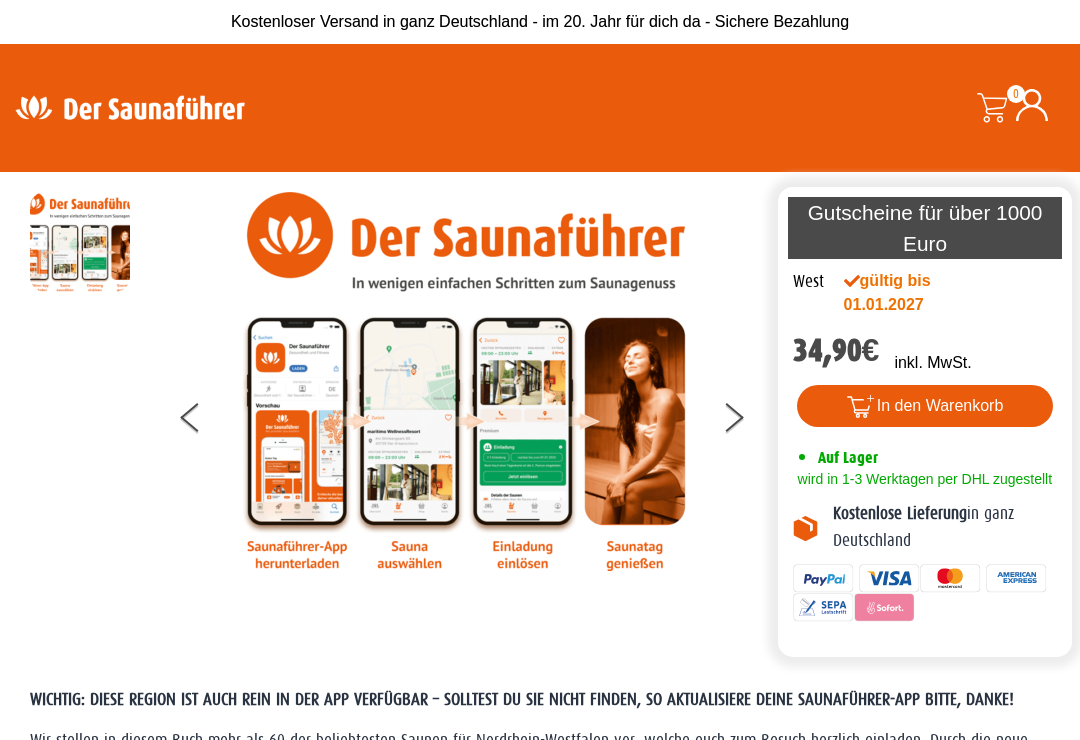 click at bounding box center (746, 421) 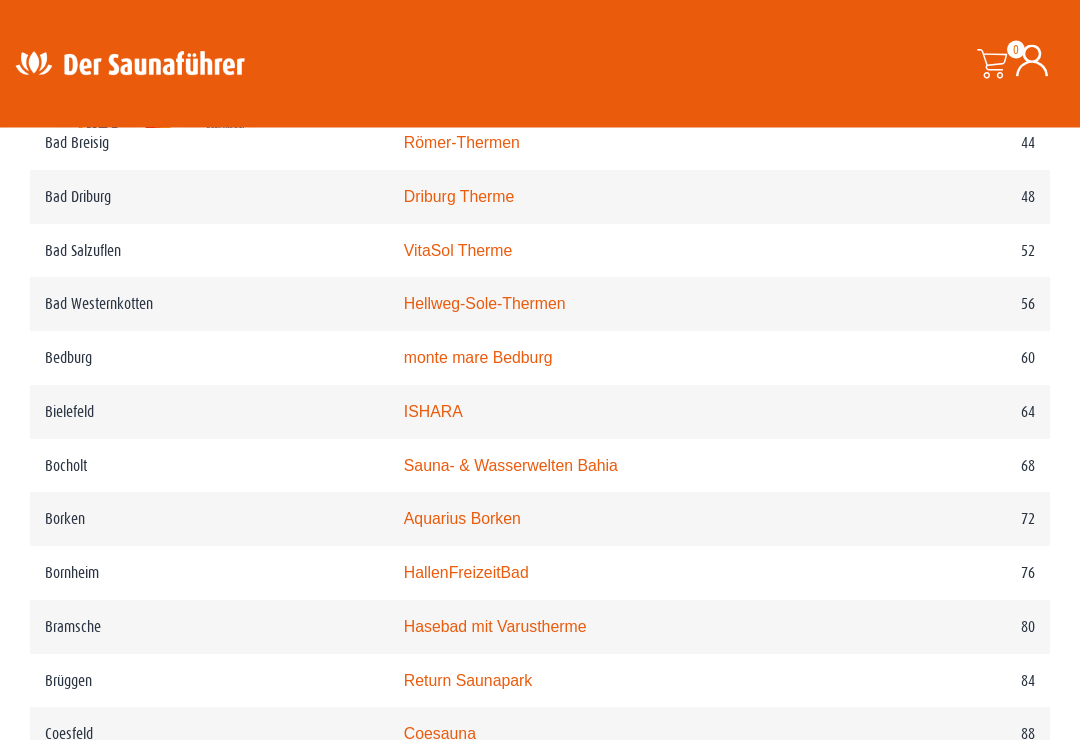 scroll, scrollTop: 1376, scrollLeft: 0, axis: vertical 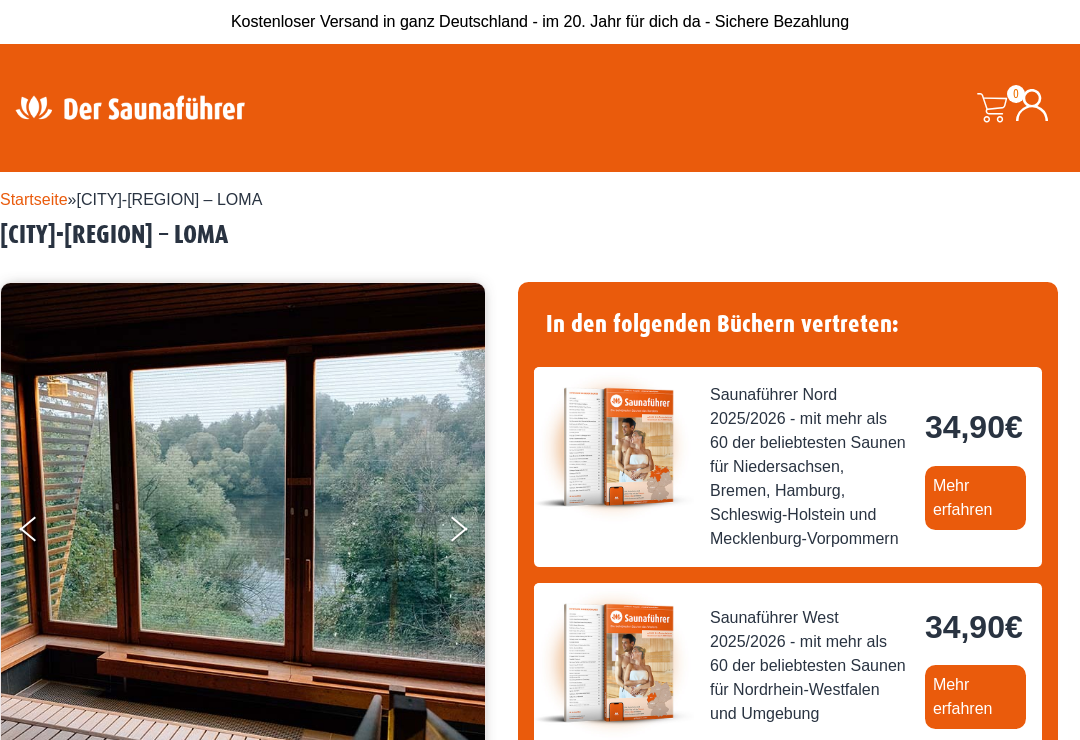 click on "34,90" at bounding box center [540, 676] 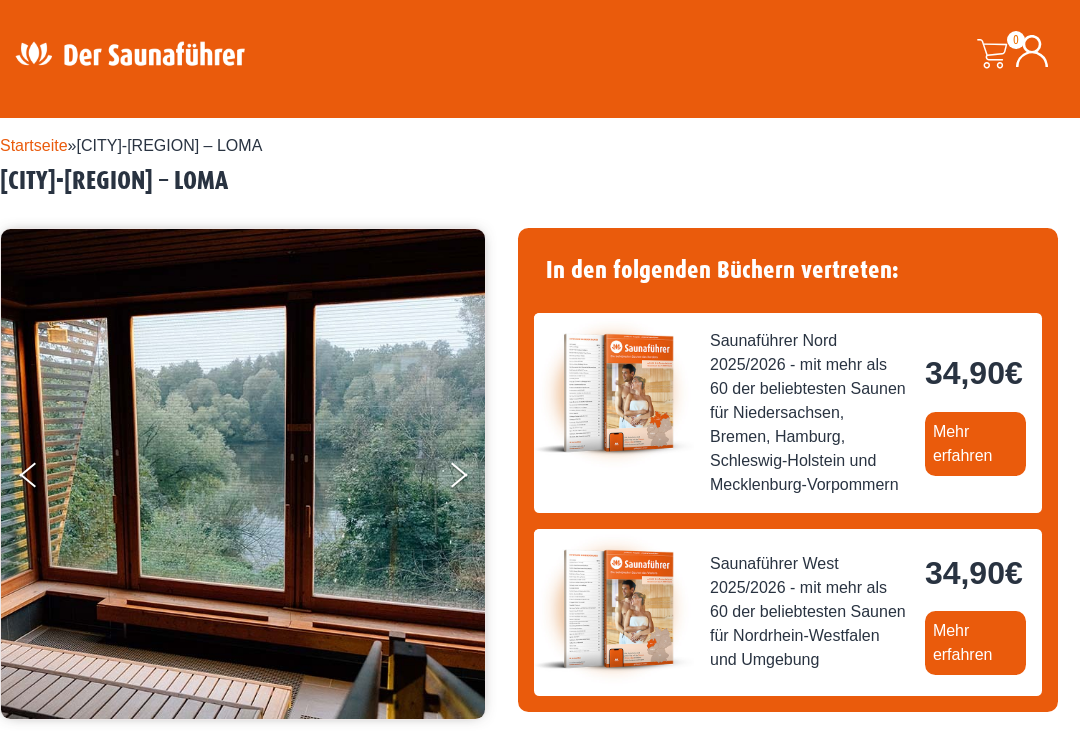 scroll, scrollTop: 0, scrollLeft: 0, axis: both 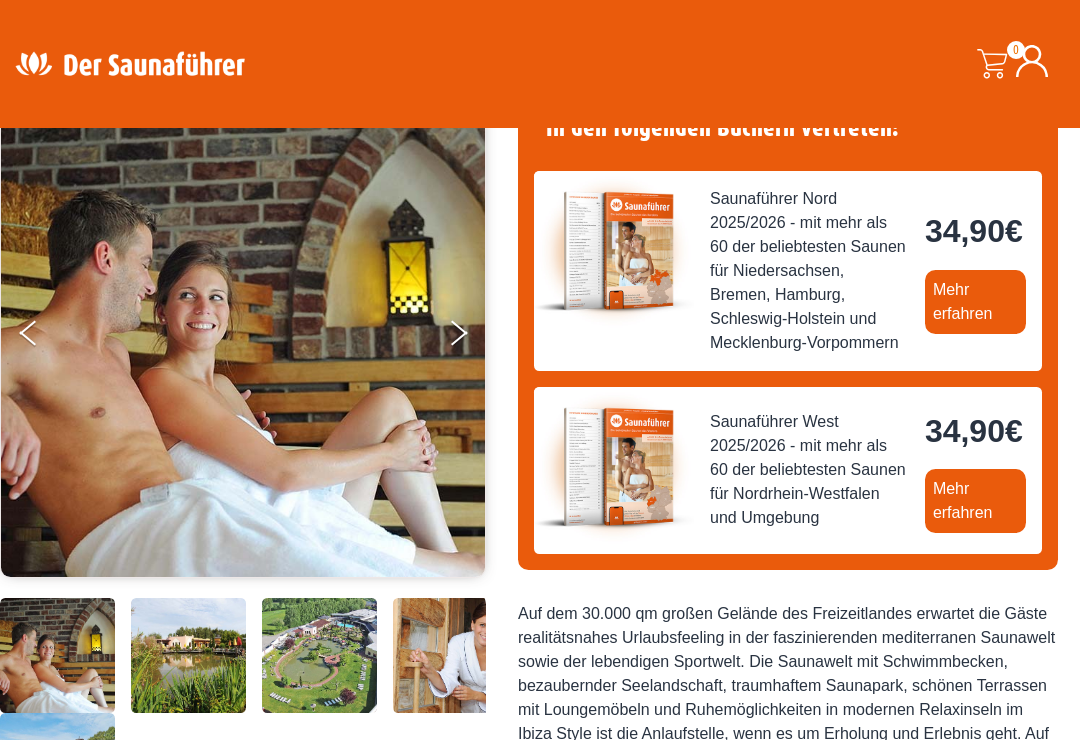 click on "Mehr erfahren" at bounding box center (975, 302) 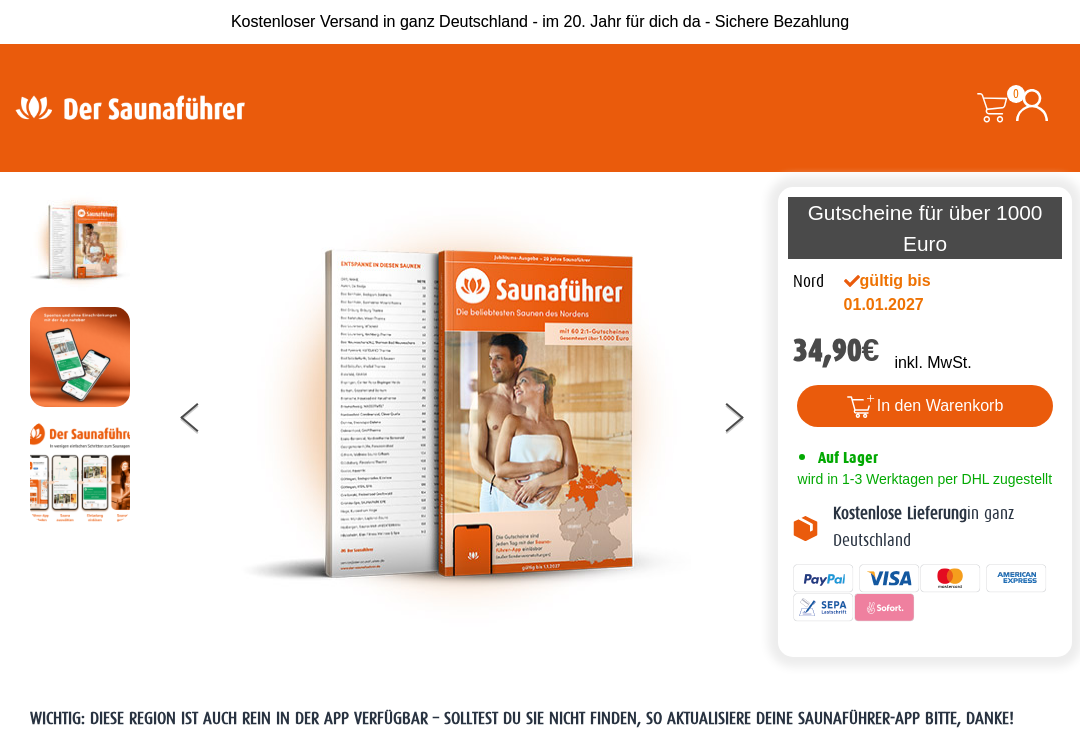 scroll, scrollTop: 0, scrollLeft: 0, axis: both 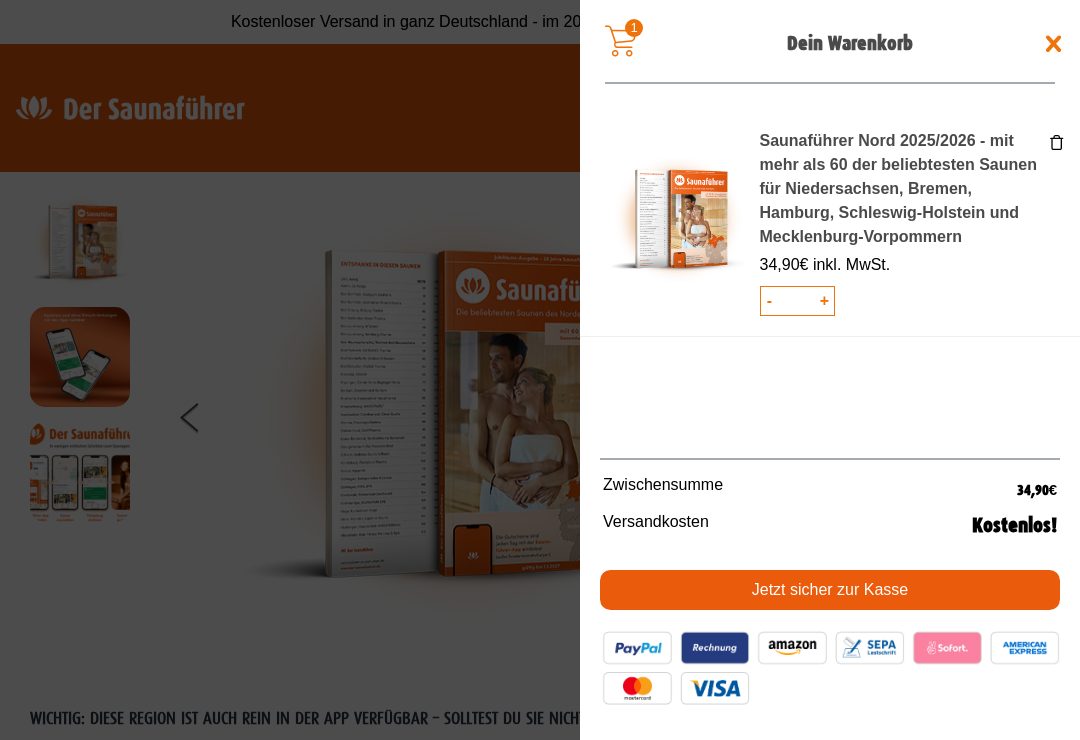 click on "Saunaführer Nord 2025/2026 - mit mehr als 60 der beliebtesten Saunen für [STATE], [STATE], [STATE], [STATE] und [STATE]
34,90 €   inkl. MwSt.
-
*
+" at bounding box center (830, 278) 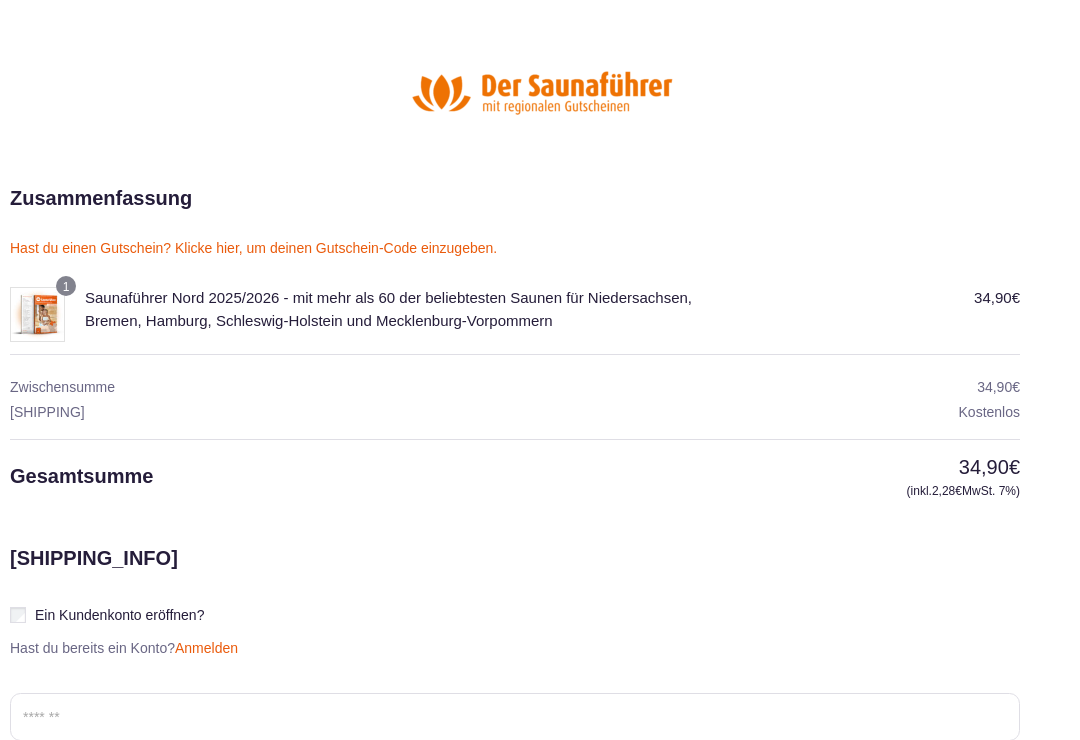 scroll, scrollTop: 0, scrollLeft: 0, axis: both 